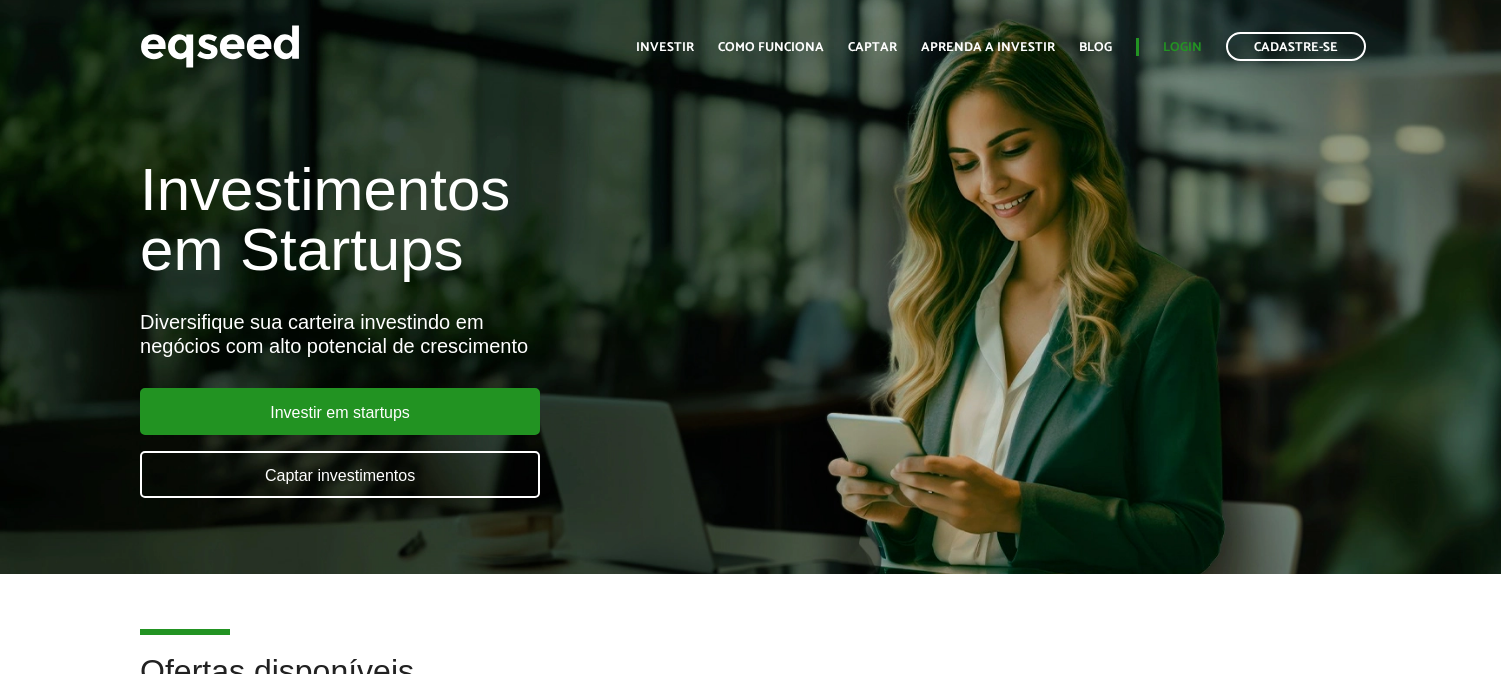 scroll, scrollTop: 0, scrollLeft: 0, axis: both 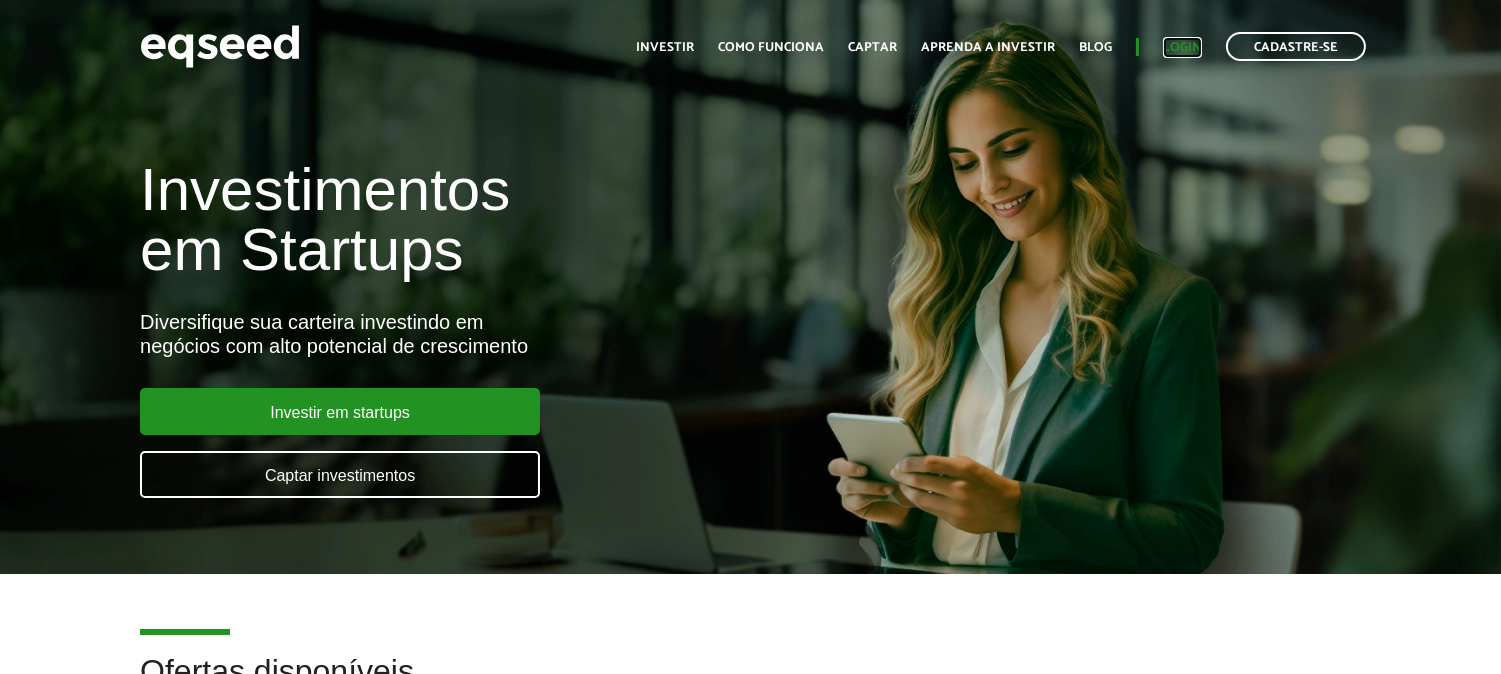 click on "Login" at bounding box center [1182, 47] 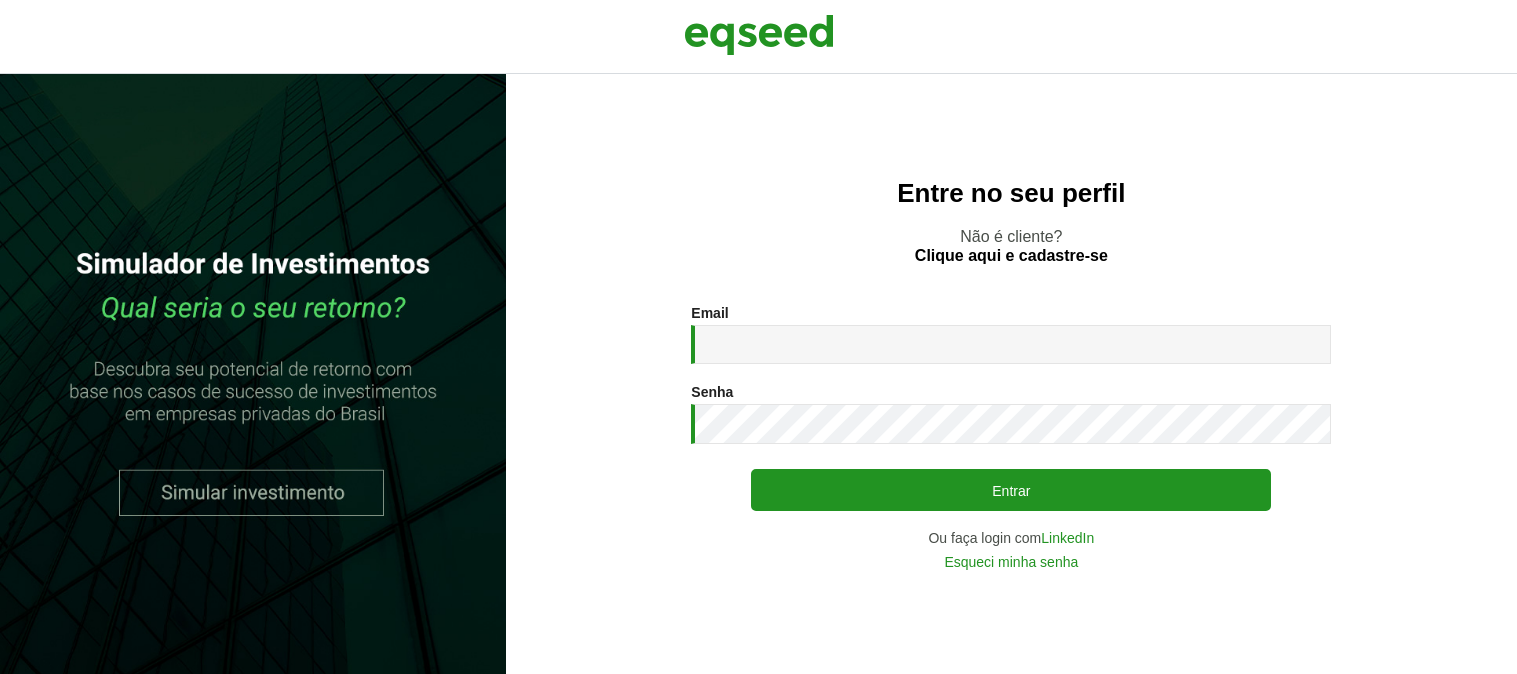 click on "Email  *" at bounding box center [1011, 344] 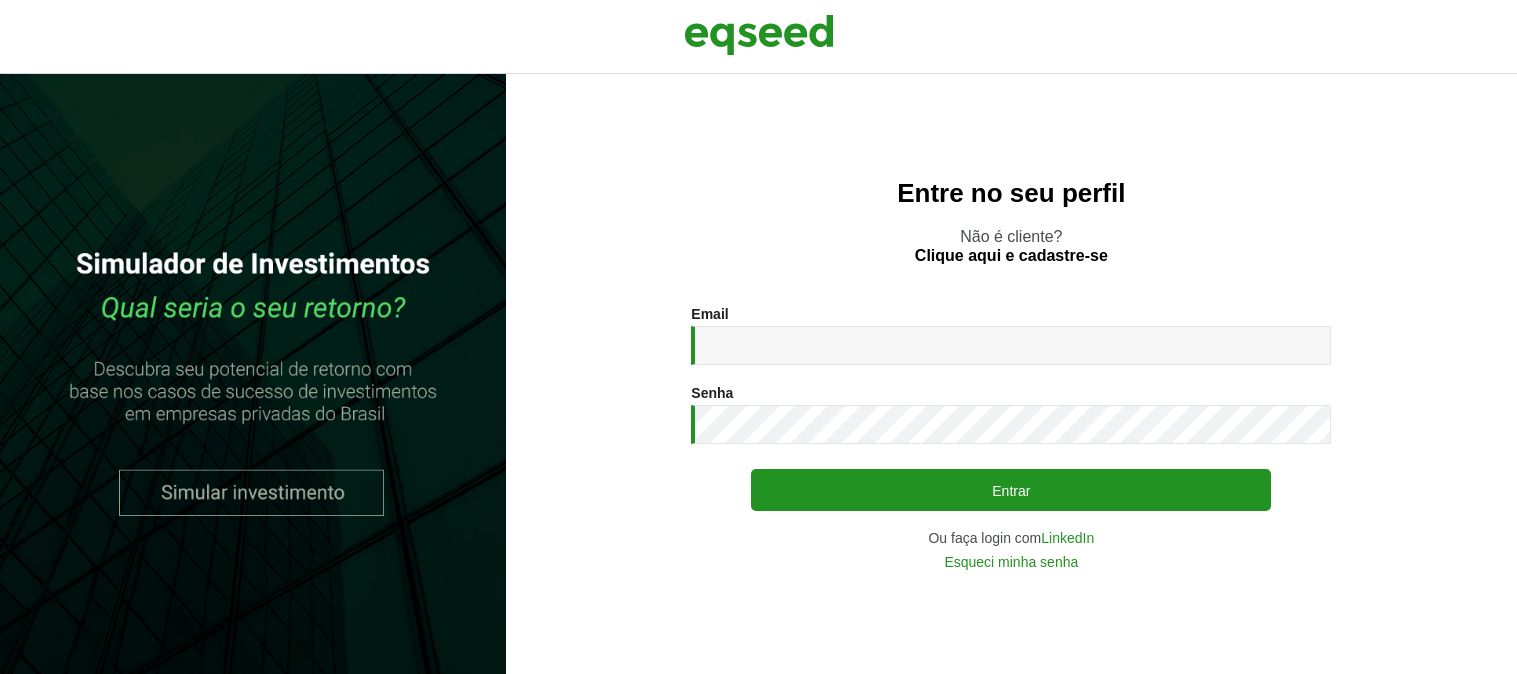 scroll, scrollTop: 0, scrollLeft: 0, axis: both 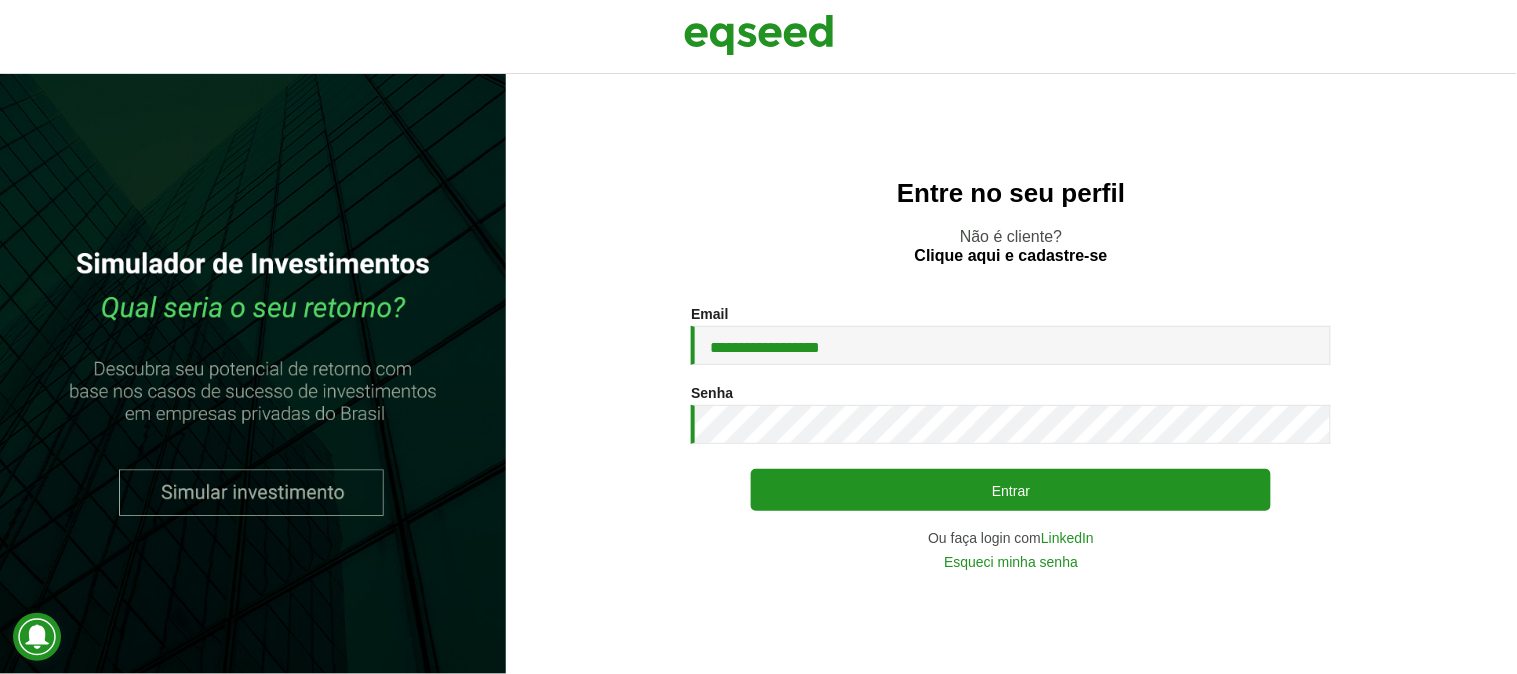 type on "**********" 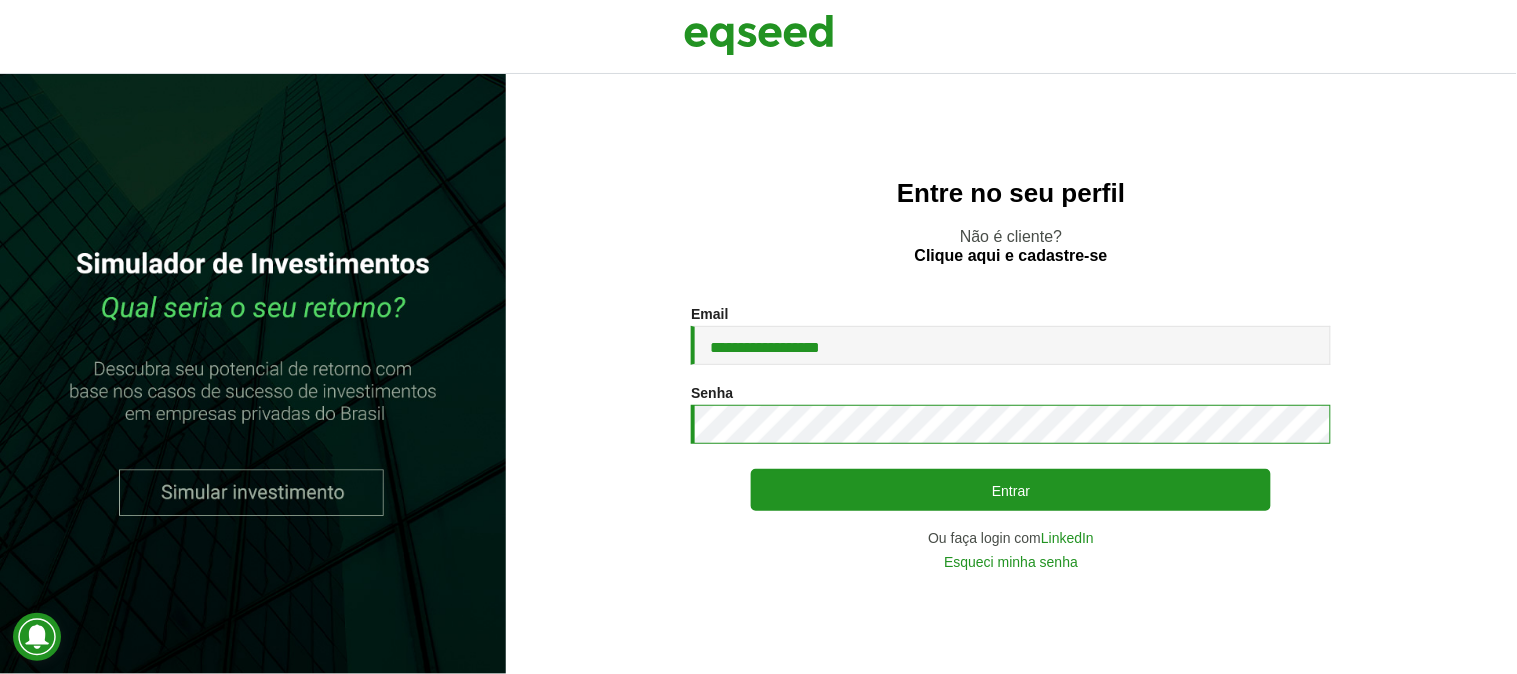 click on "Entrar" at bounding box center (1011, 490) 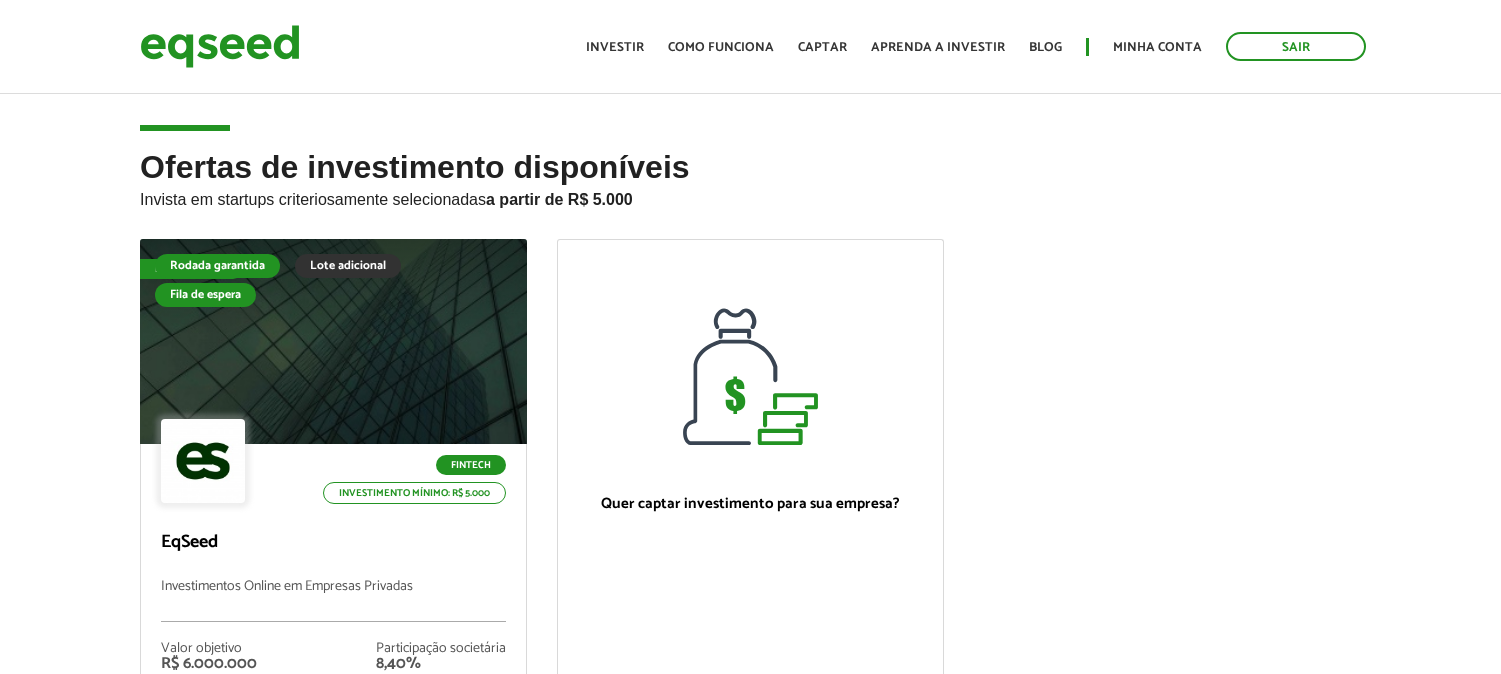 scroll, scrollTop: 0, scrollLeft: 0, axis: both 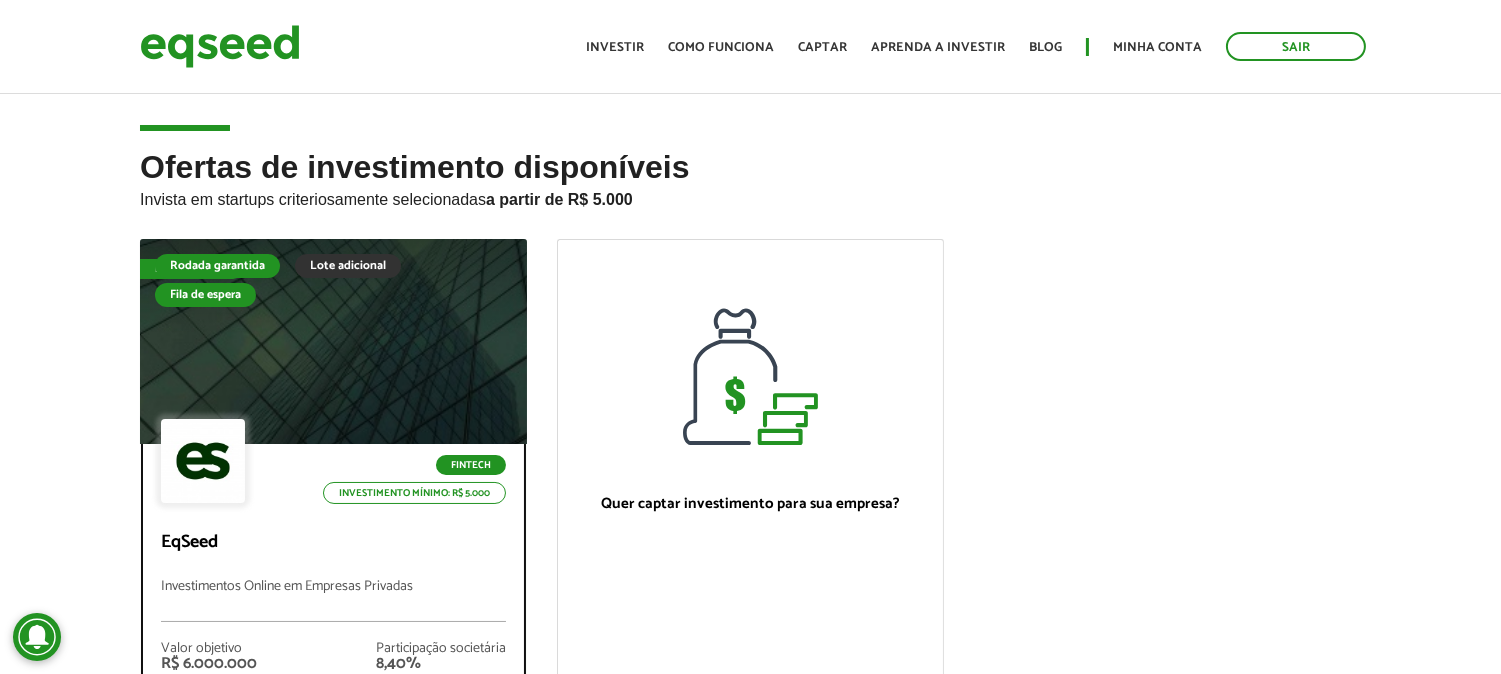 click at bounding box center (333, 342) 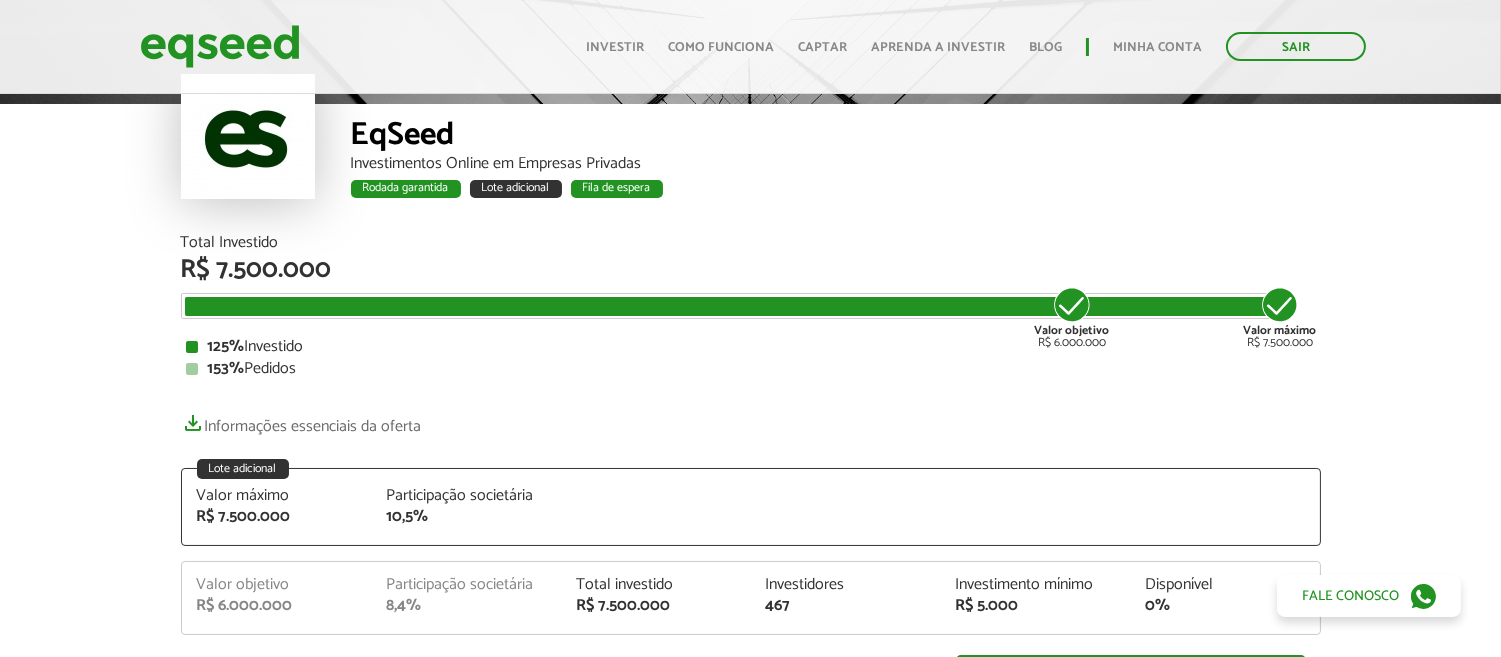 scroll, scrollTop: 111, scrollLeft: 0, axis: vertical 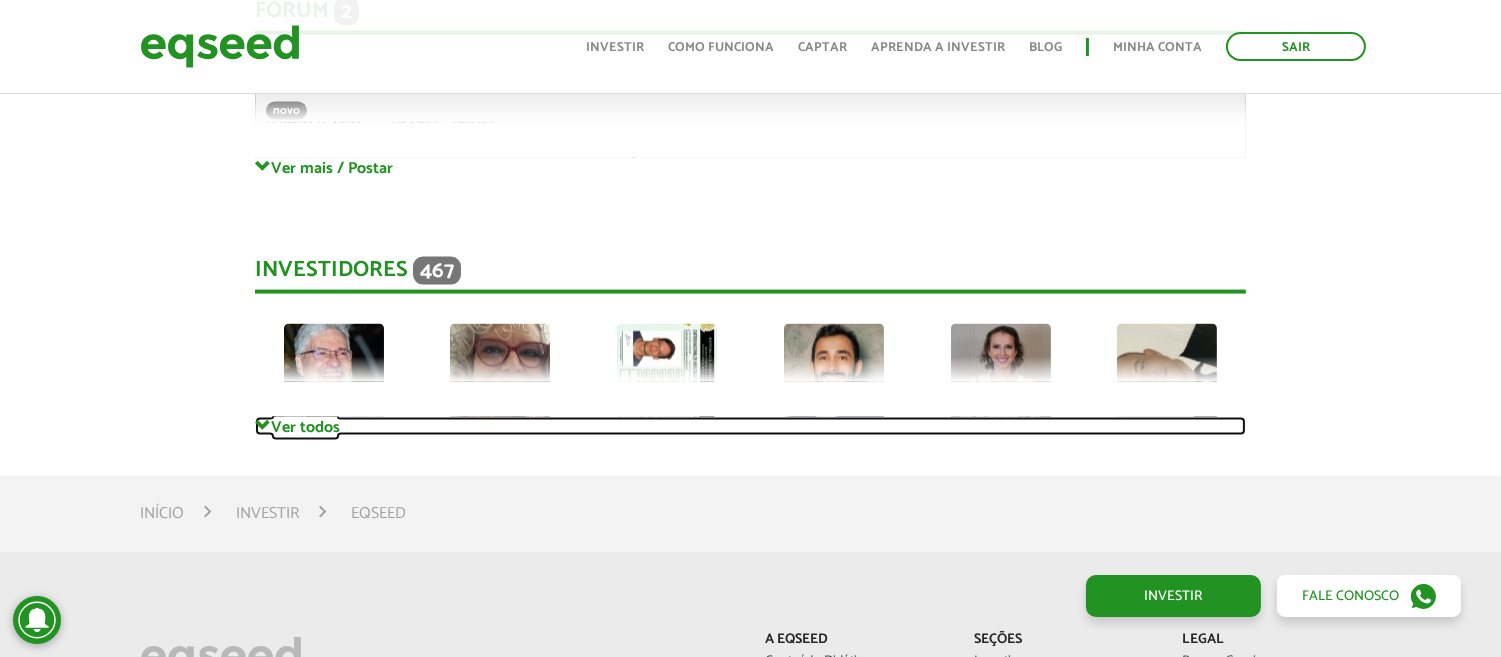 click on "Ver todos" at bounding box center [750, 426] 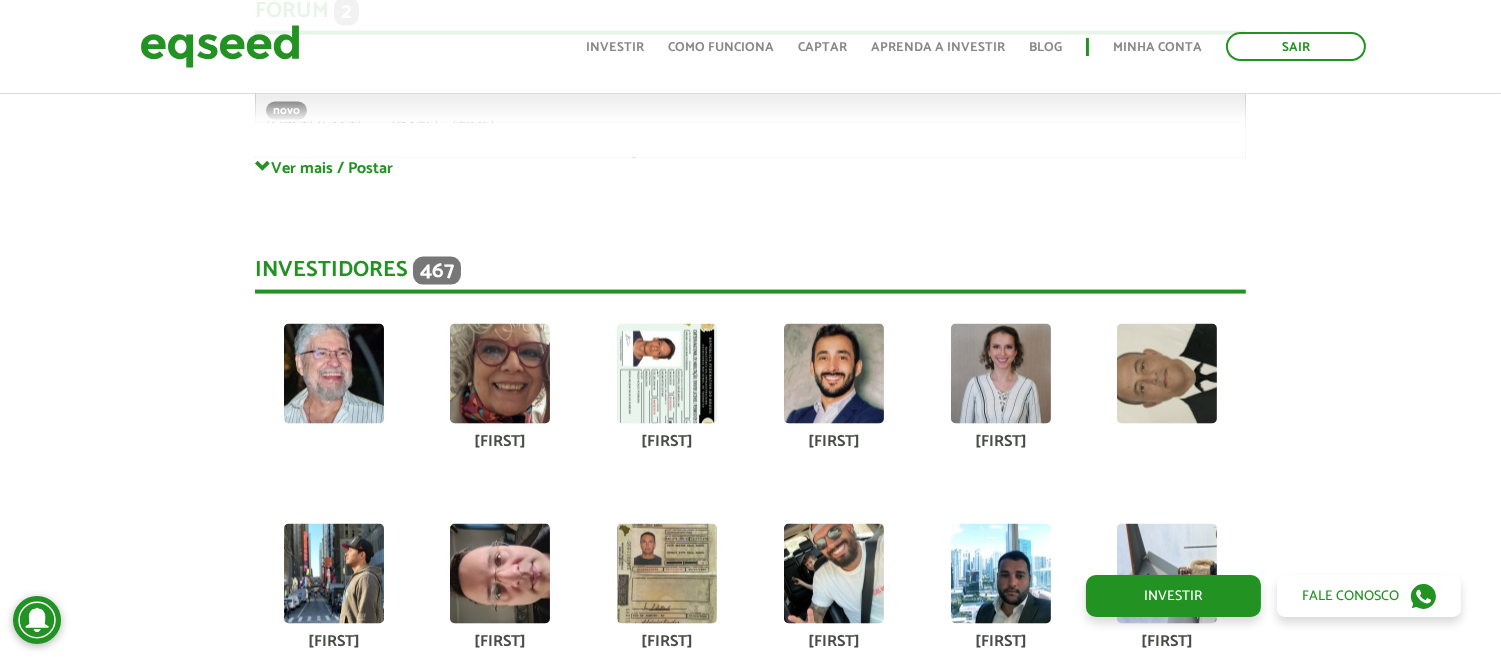 click at bounding box center [667, 374] 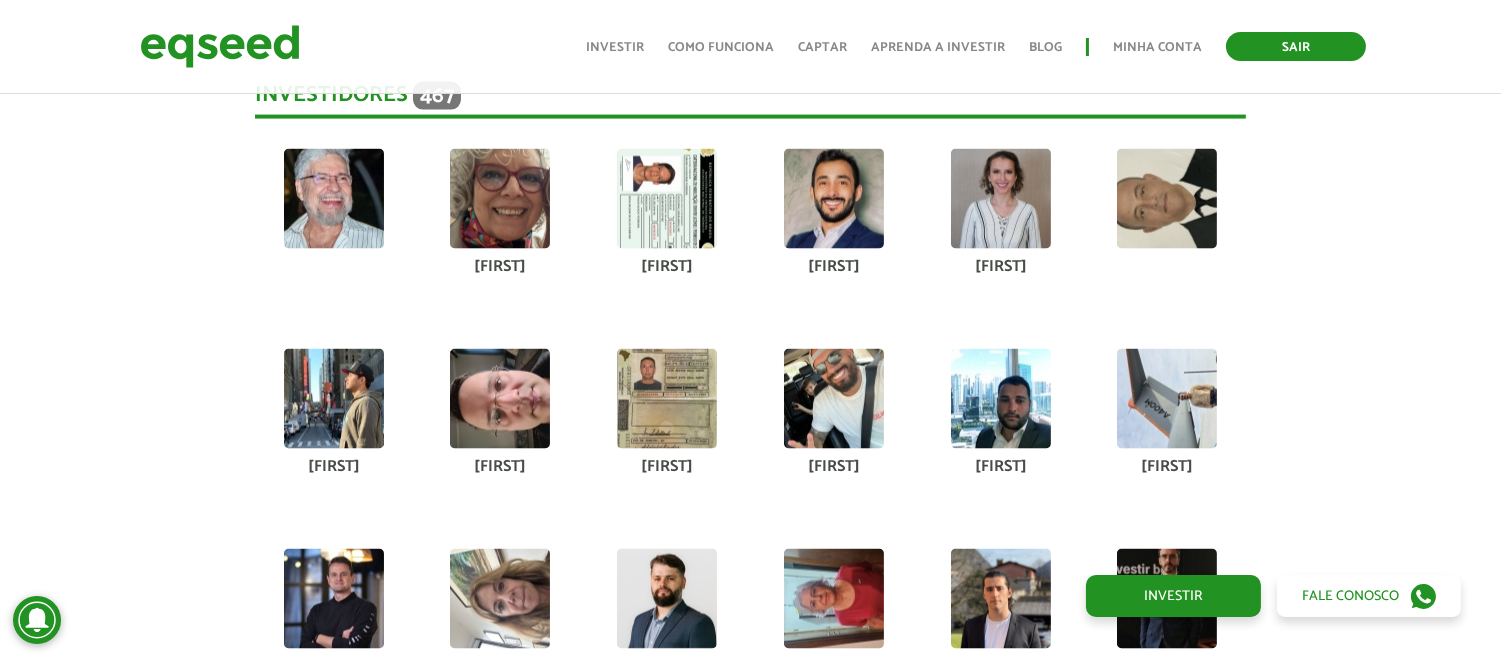 scroll, scrollTop: 5148, scrollLeft: 0, axis: vertical 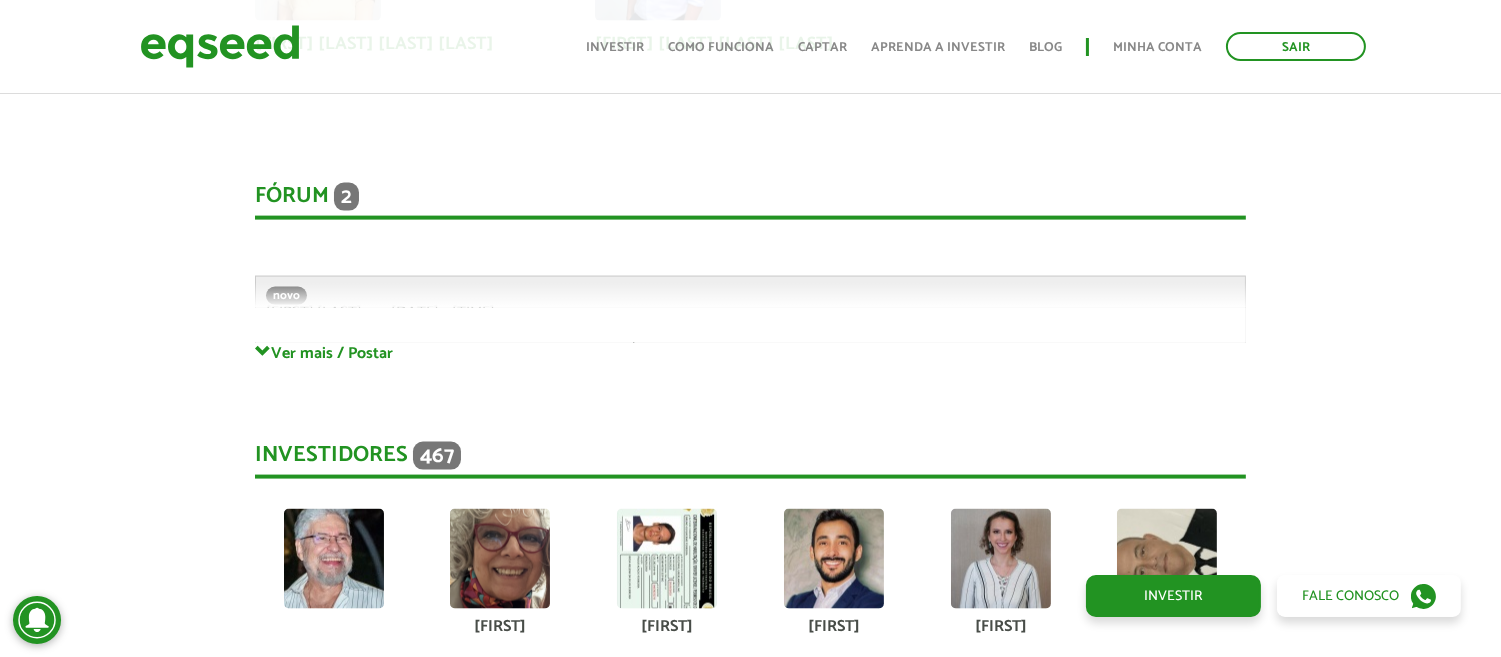 click on "Apresentação aos investidores
BAIXAR APRESENTAÇÃO
Resumo
EqSeed -  Investimentos Online em Empresas Privadas
O Negócio
A  EqSeed   é  uma  plataforma de investime ntos  online   que   conecta investidores  do Brasil inteiro  a startups criteriosamente selecionadas   em  rodadas de investimento de até R$15 milhões.
Por meio da nossa  plataforma, milhares de investidores constr oem  um portfólio diversificado  com  startups criteriosamente selecionadas  n um ambiente digital, seguro e regulado pela CVM (Comissão de Valores Mobiliários) ,  modernizando sua  estratégia de  alocação  patrimonial  com uma classe de ativos  ," at bounding box center (750, 6294) 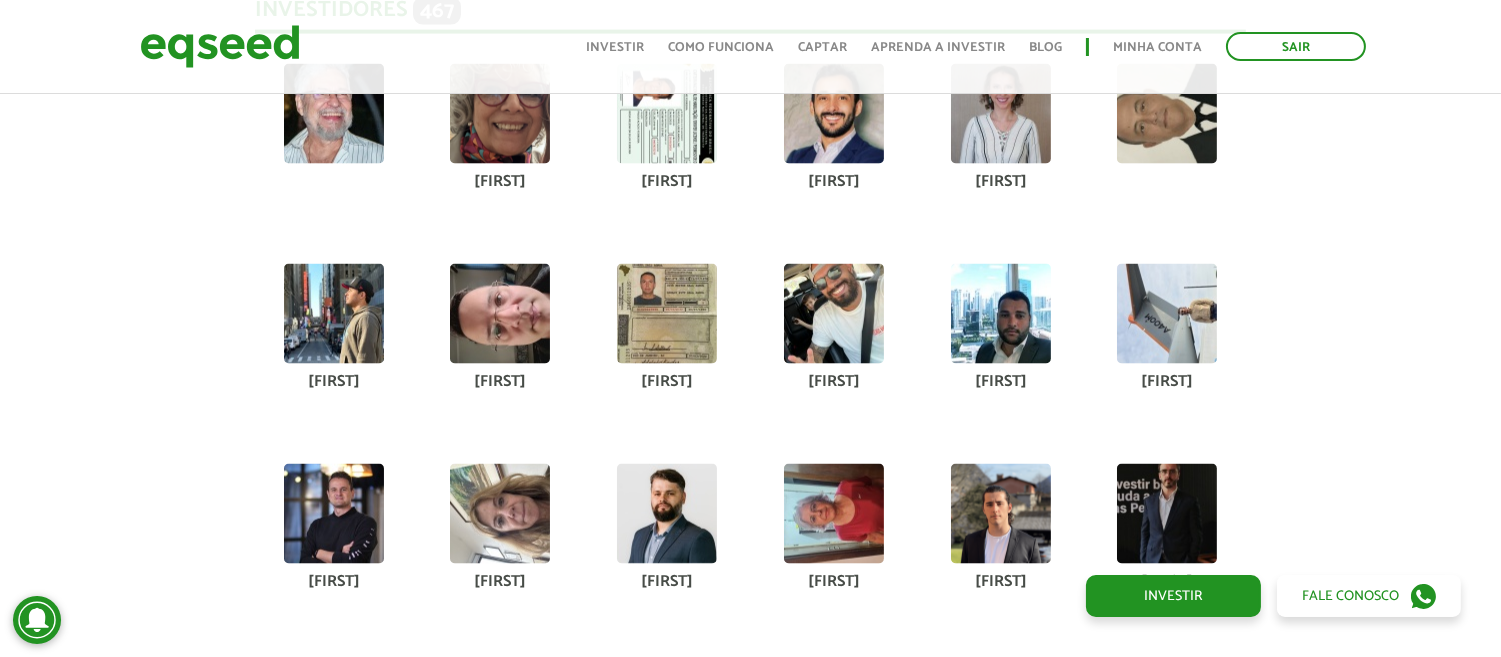 click on "Apresentação aos investidores
BAIXAR APRESENTAÇÃO
Resumo
EqSeed -  Investimentos Online em Empresas Privadas
O Negócio
A  EqSeed   é  uma  plataforma de investime ntos  online   que   conecta investidores  do Brasil inteiro  a startups criteriosamente selecionadas   em  rodadas de investimento de até R$15 milhões.
Por meio da nossa  plataforma, milhares de investidores constr oem  um portfólio diversificado  com  startups criteriosamente selecionadas  n um ambiente digital, seguro e regulado pela CVM (Comissão de Valores Mobiliários) ,  modernizando sua  estratégia de  alocação  patrimonial  com uma classe de ativos  ," at bounding box center [750, 5849] 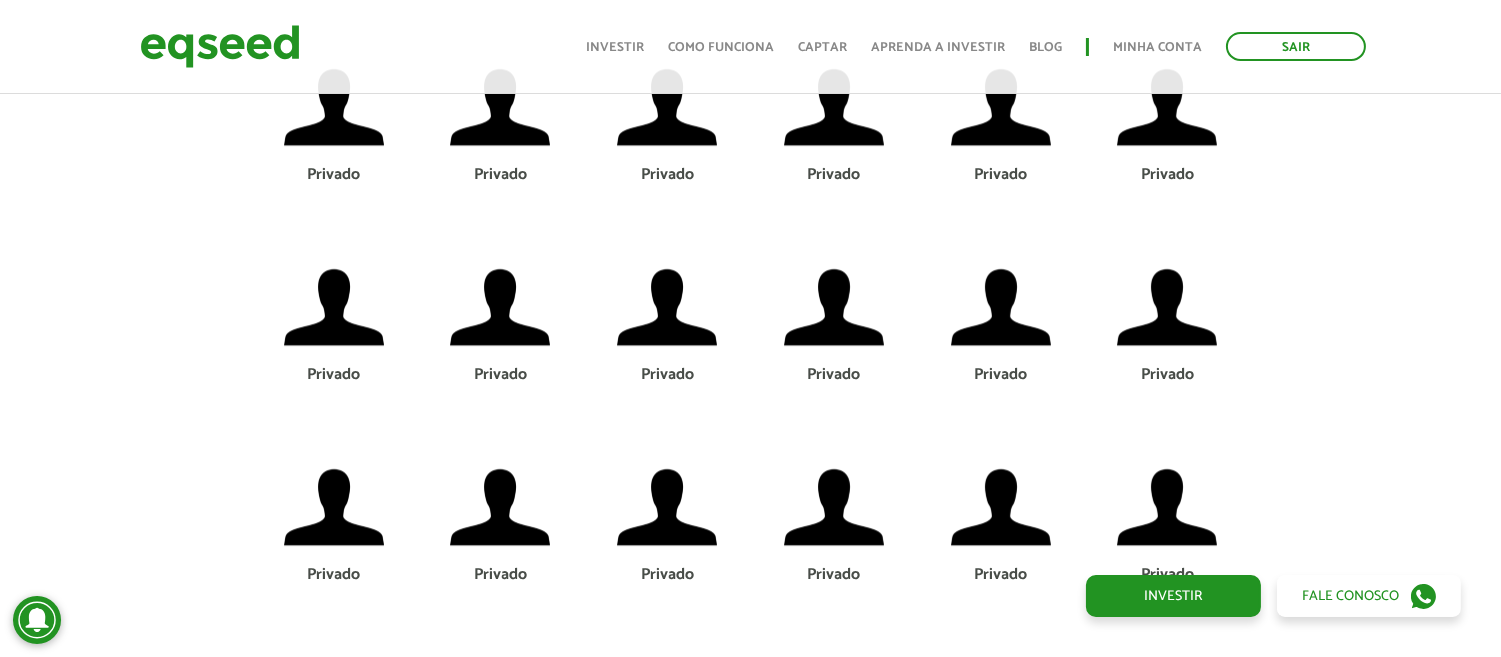 scroll, scrollTop: 9260, scrollLeft: 0, axis: vertical 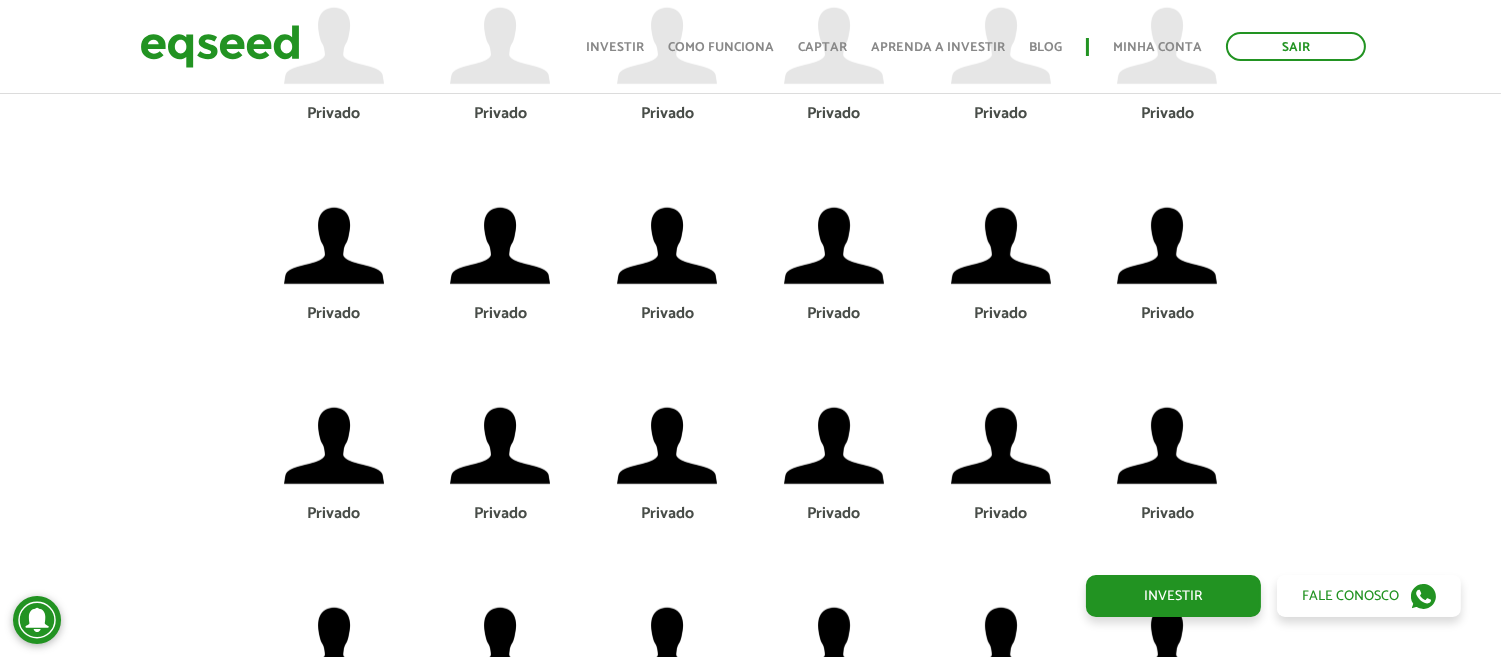 click on "Apresentação aos investidores
BAIXAR APRESENTAÇÃO
Resumo
EqSeed -  Investimentos Online em Empresas Privadas
O Negócio
A  EqSeed   é  uma  plataforma de investime ntos  online   que   conecta investidores  do Brasil inteiro  a startups criteriosamente selecionadas   em  rodadas de investimento de até R$15 milhões.
Por meio da nossa  plataforma, milhares de investidores constr oem  um portfólio diversificado  com  startups criteriosamente selecionadas  n um ambiente digital, seguro e regulado pela CVM (Comissão de Valores Mobiliários) ,  modernizando sua  estratégia de  alocação  patrimonial  com uma classe de ativos  ," at bounding box center (750, -5619) 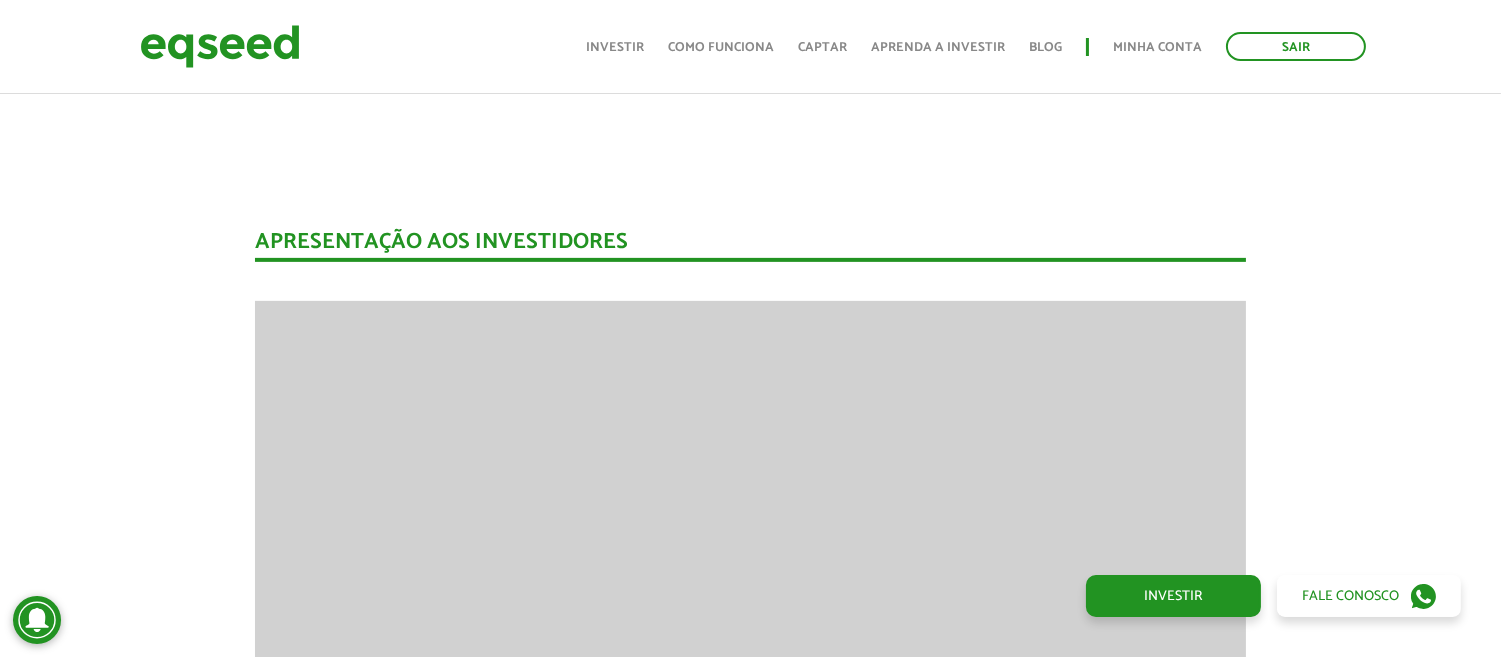 scroll, scrollTop: 0, scrollLeft: 0, axis: both 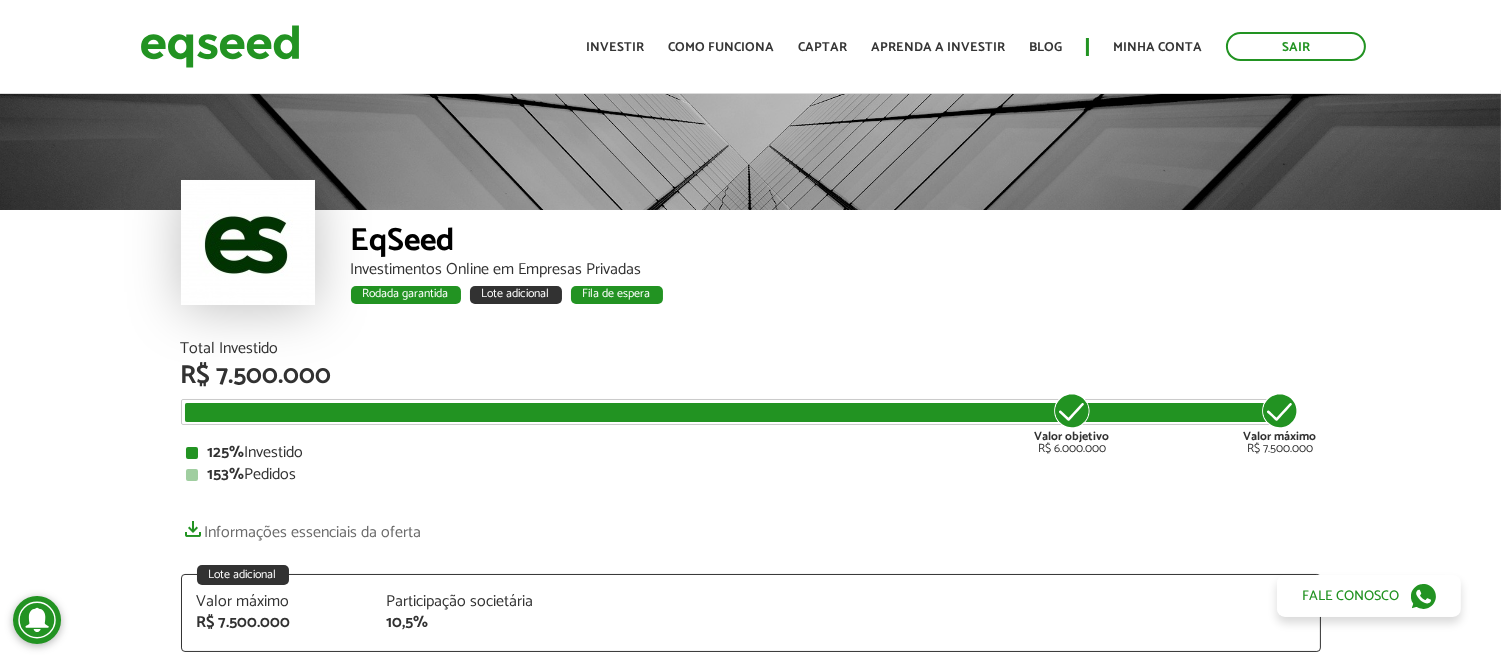 click on "EqSeed" at bounding box center (836, 243) 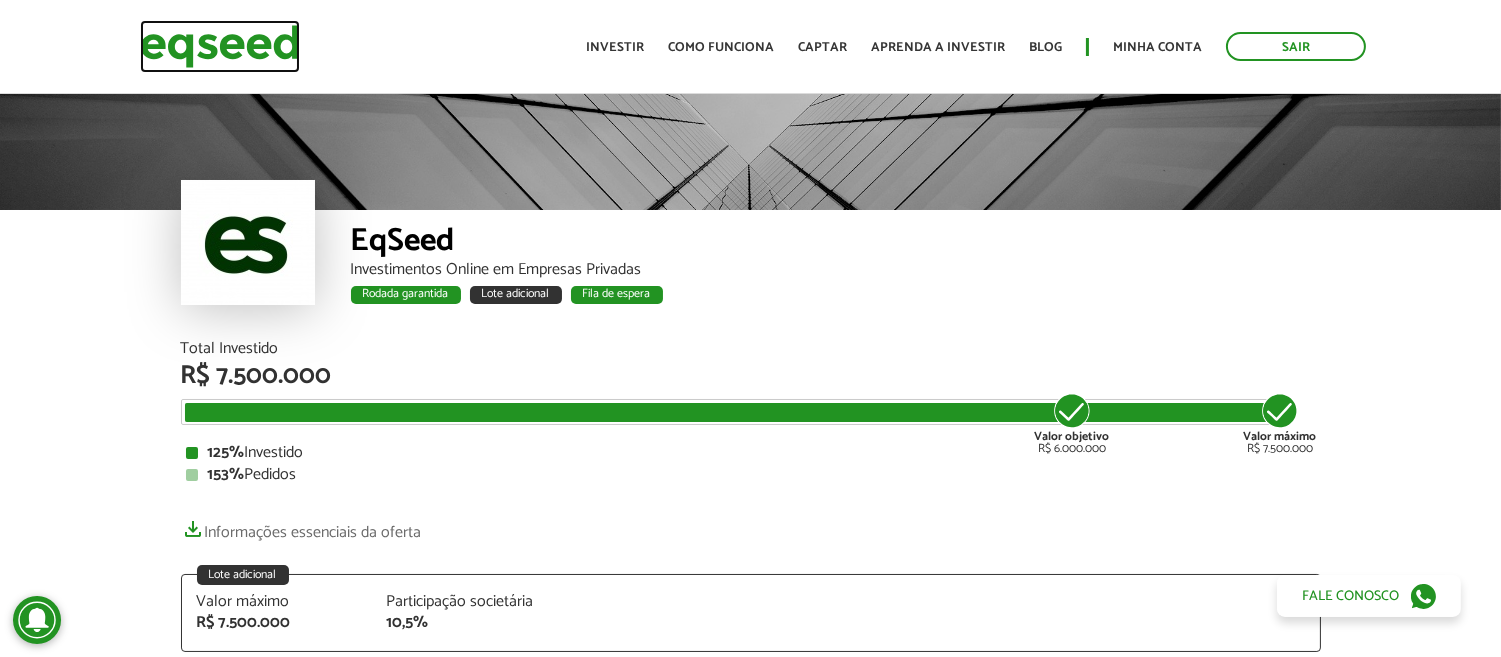 click at bounding box center (220, 46) 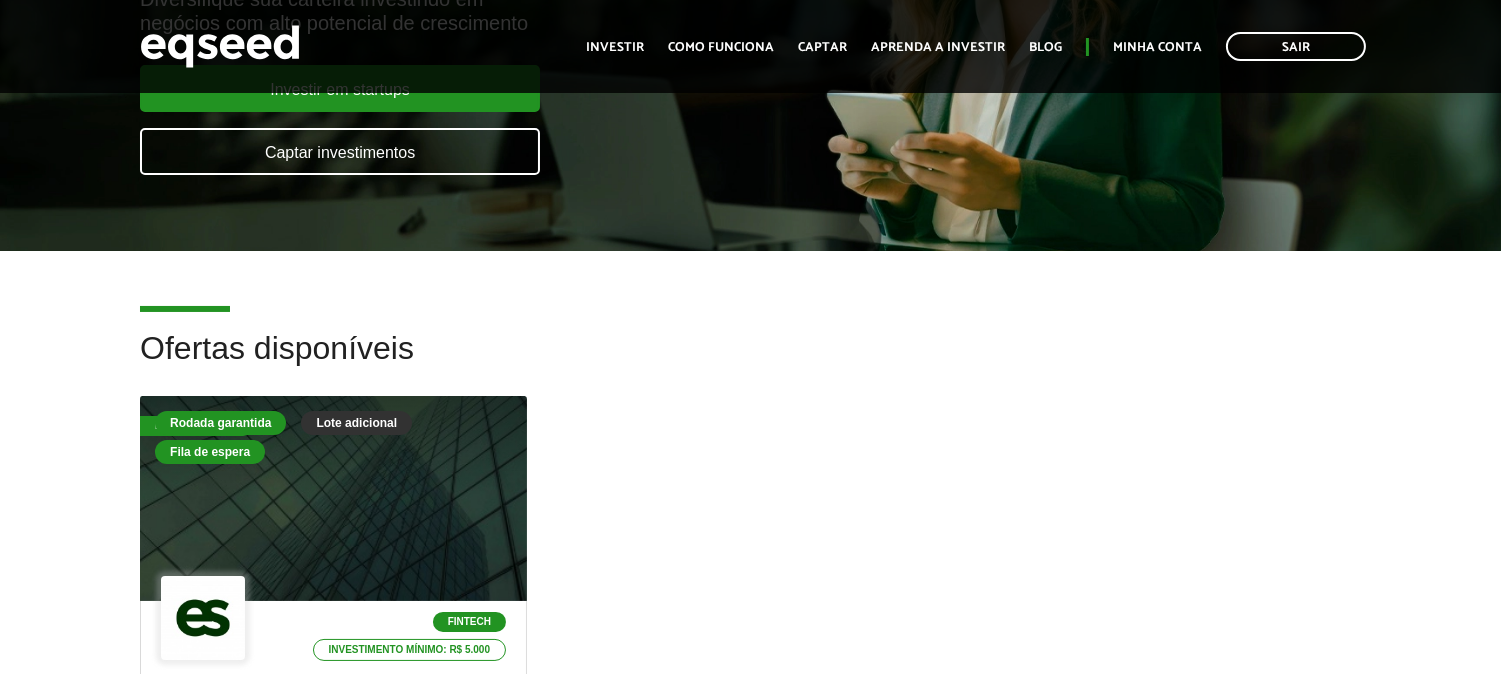 scroll, scrollTop: 333, scrollLeft: 0, axis: vertical 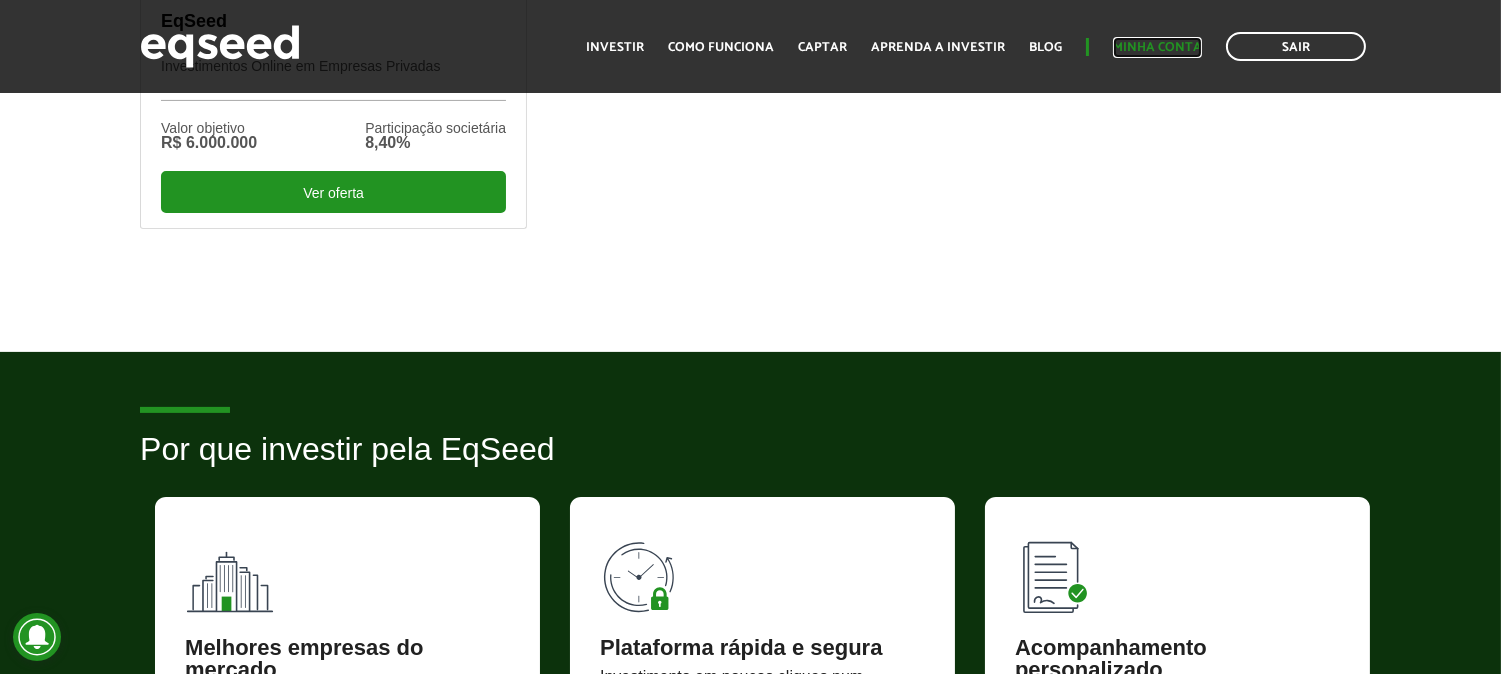 click on "Minha conta" at bounding box center [1157, 47] 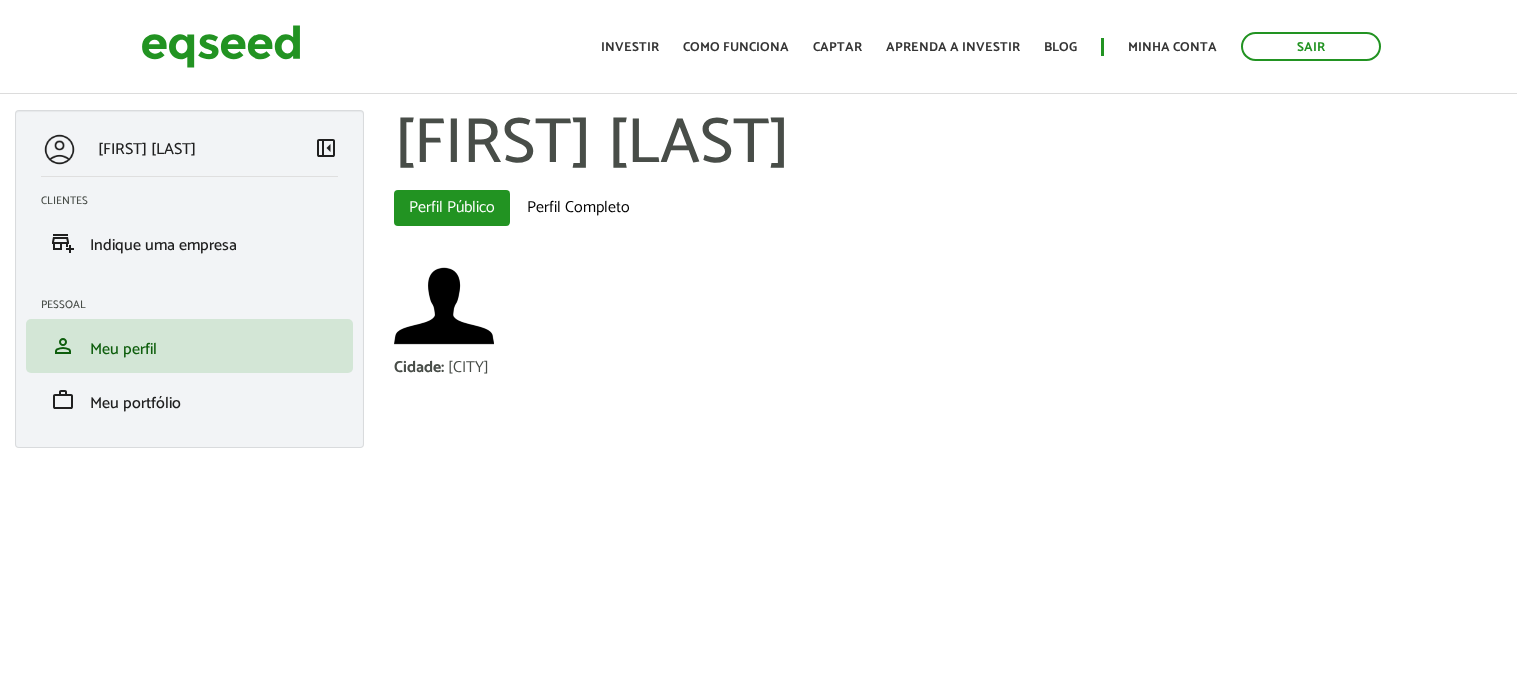scroll, scrollTop: 0, scrollLeft: 0, axis: both 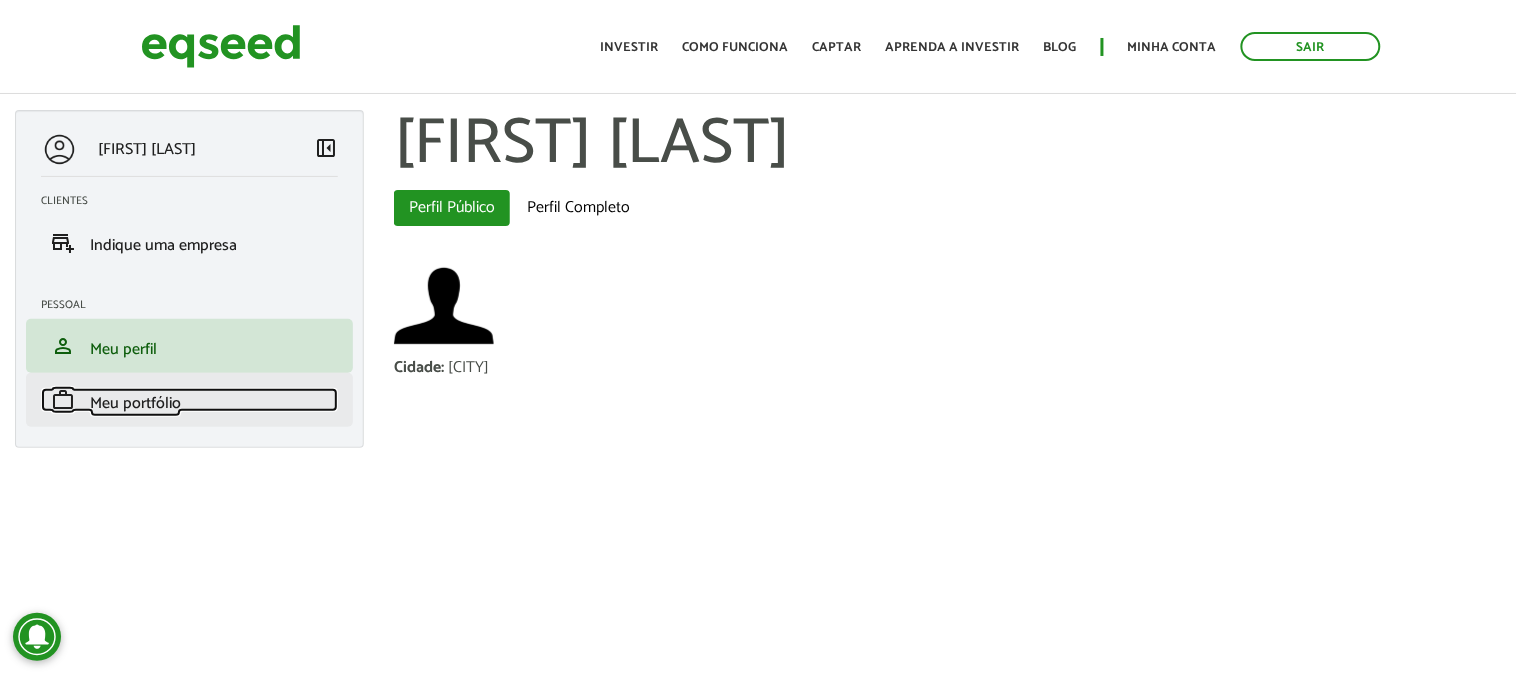 click on "Meu portfólio" at bounding box center (135, 403) 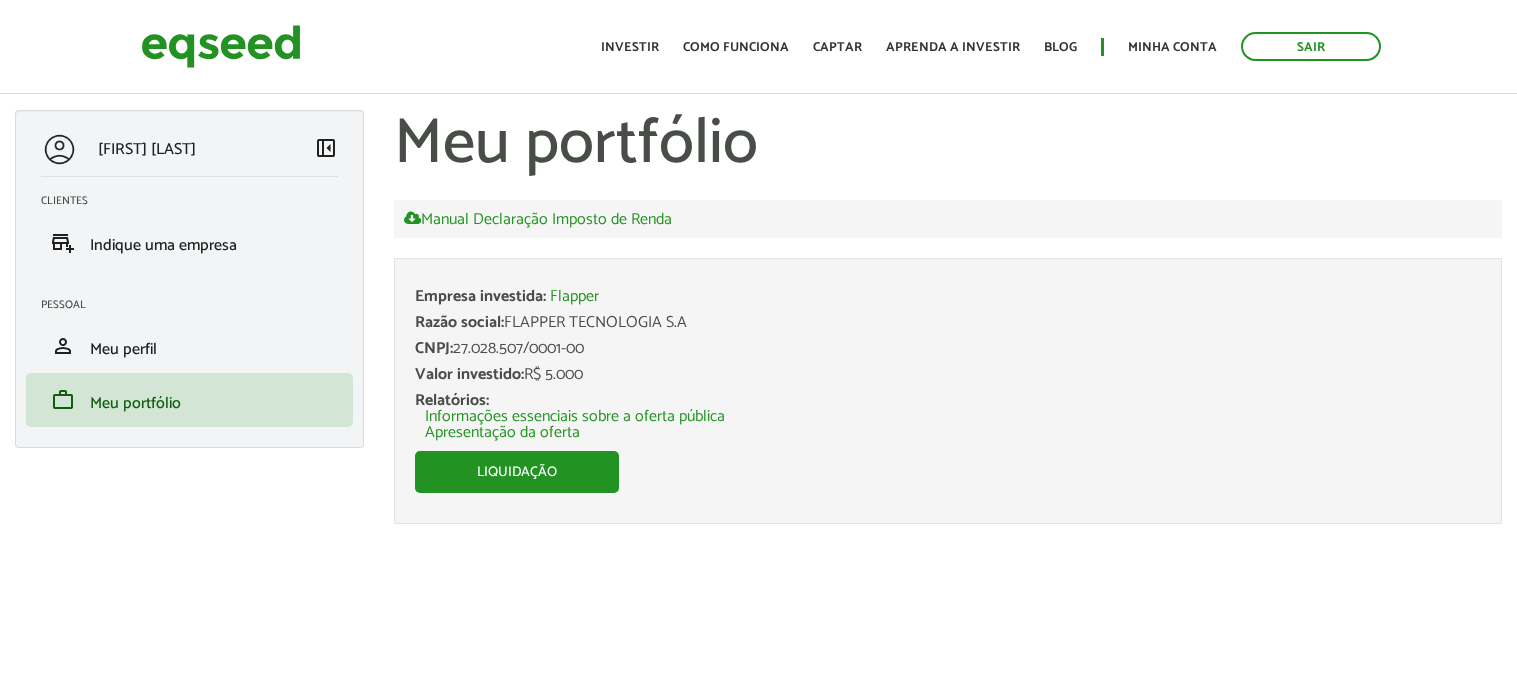 scroll, scrollTop: 0, scrollLeft: 0, axis: both 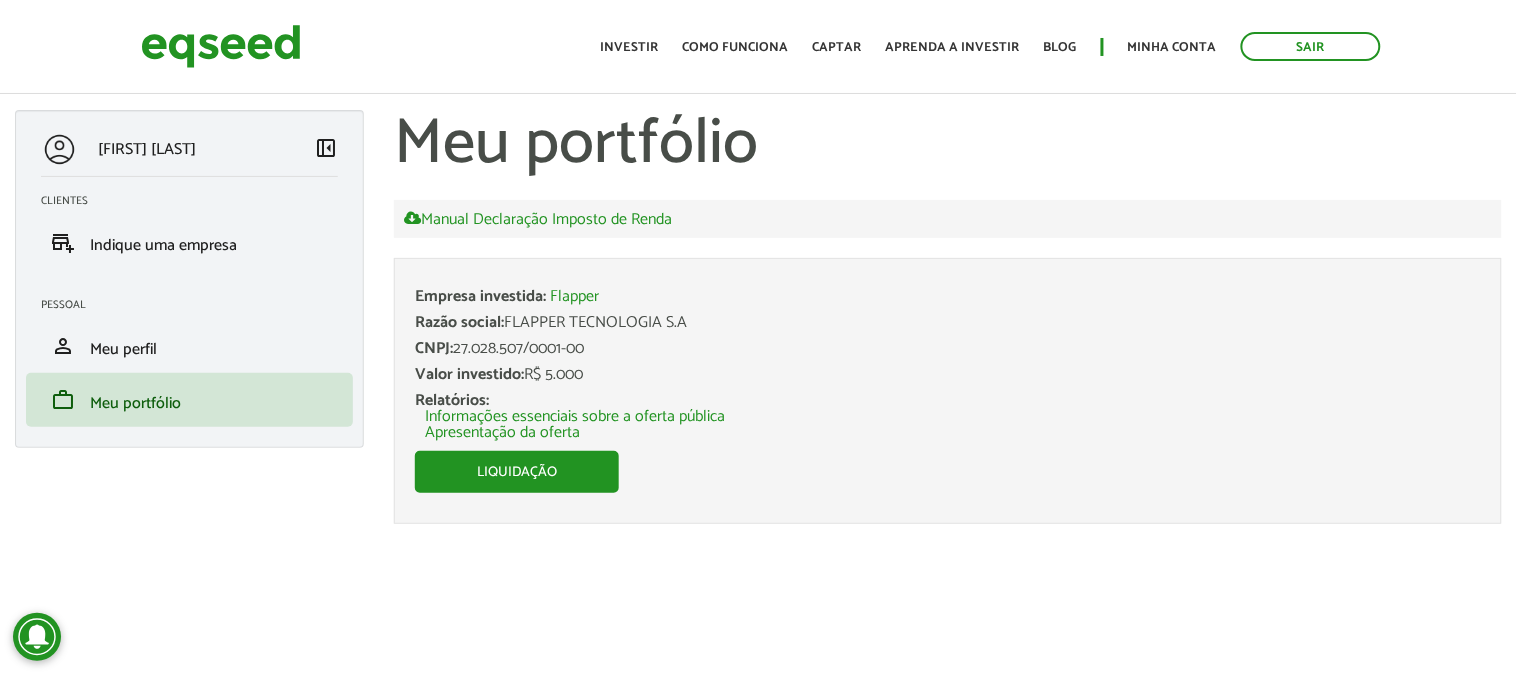 click on "Empresa investida:   Flapper Razão social:  FLAPPER TECNOLOGIA S.A CNPJ:  [CNPJ] Valor investido:  R$ 5.000 Relatórios: Informações essenciais sobre a oferta pública Apresentação da oferta Liquidação" at bounding box center (948, 391) 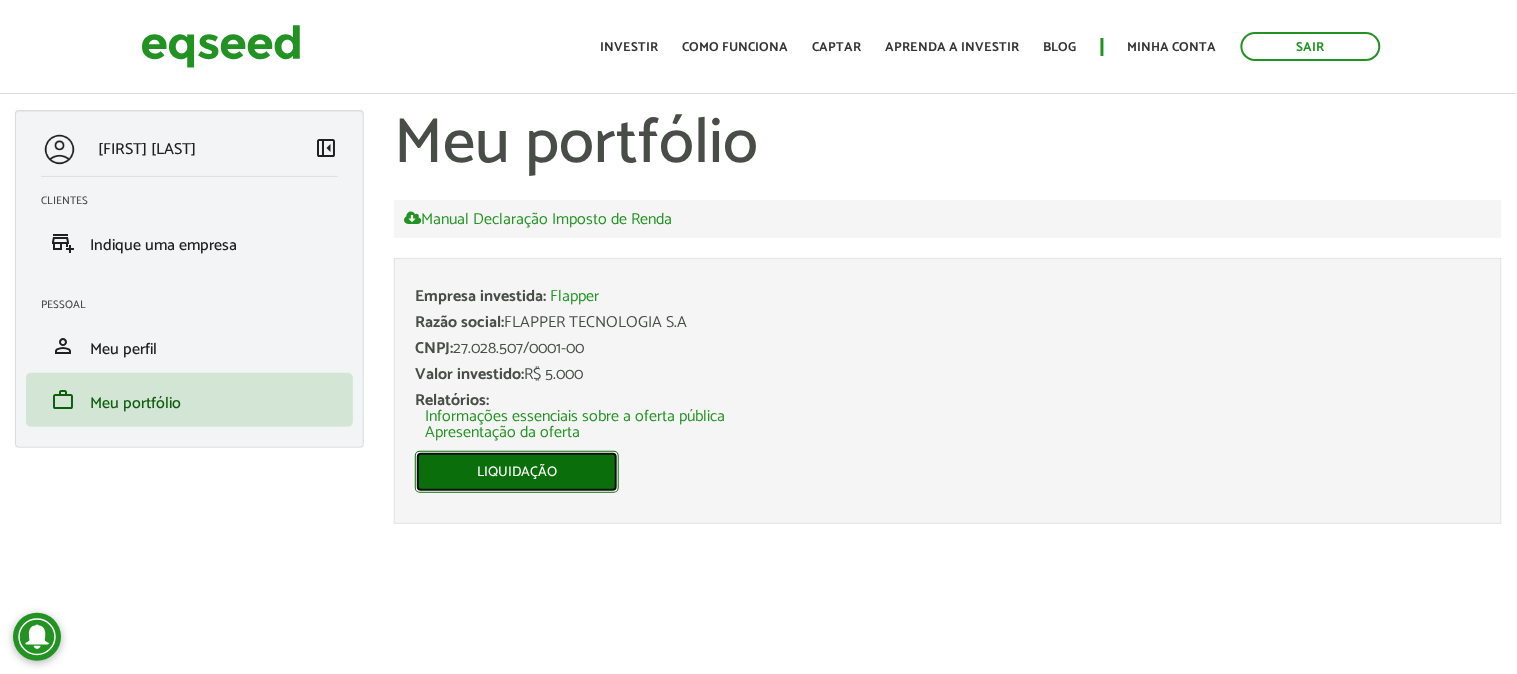 click on "Liquidação" at bounding box center [517, 472] 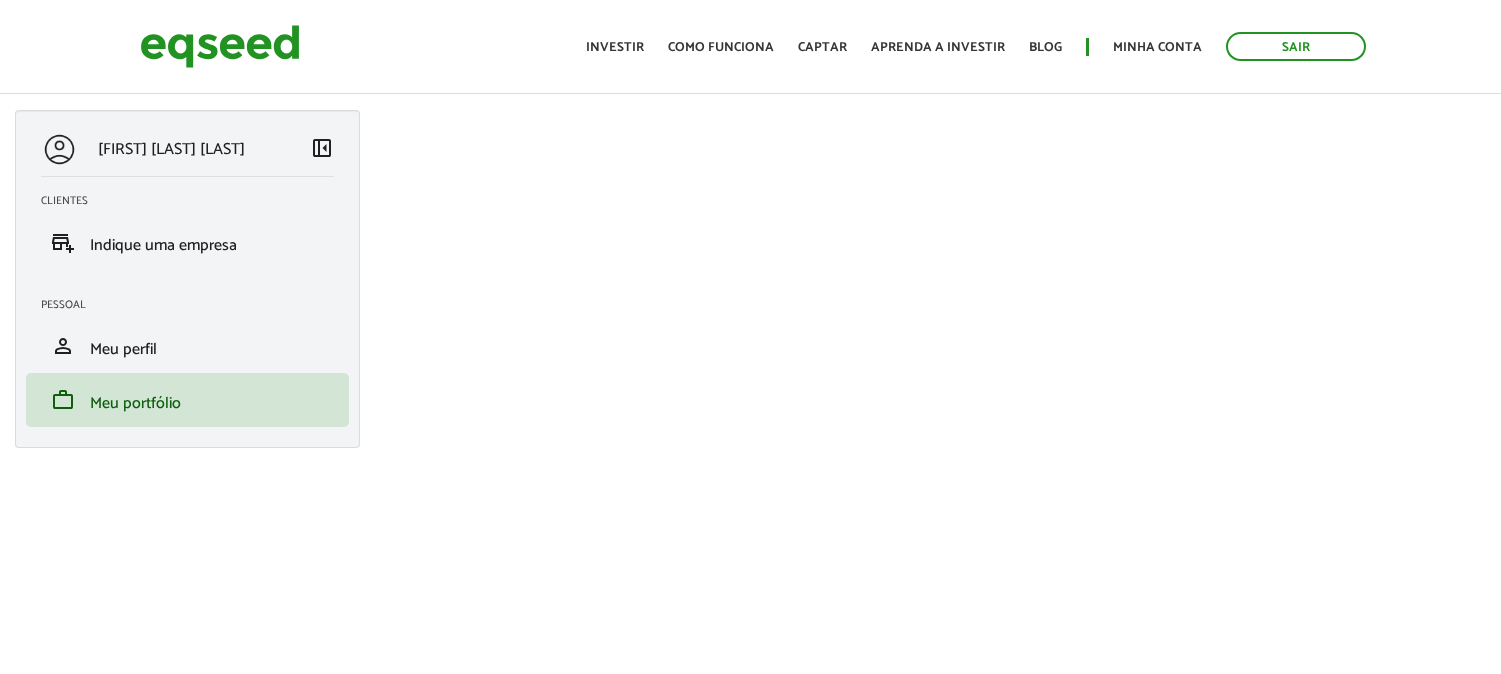 scroll, scrollTop: 0, scrollLeft: 0, axis: both 